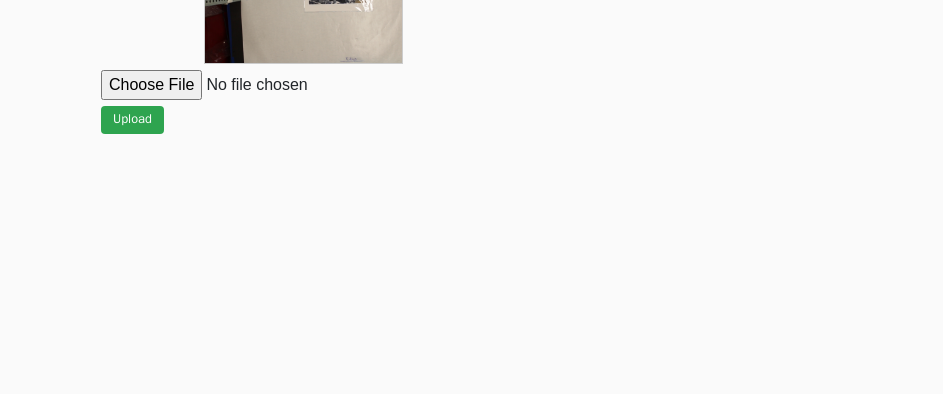 scroll, scrollTop: 912, scrollLeft: 0, axis: vertical 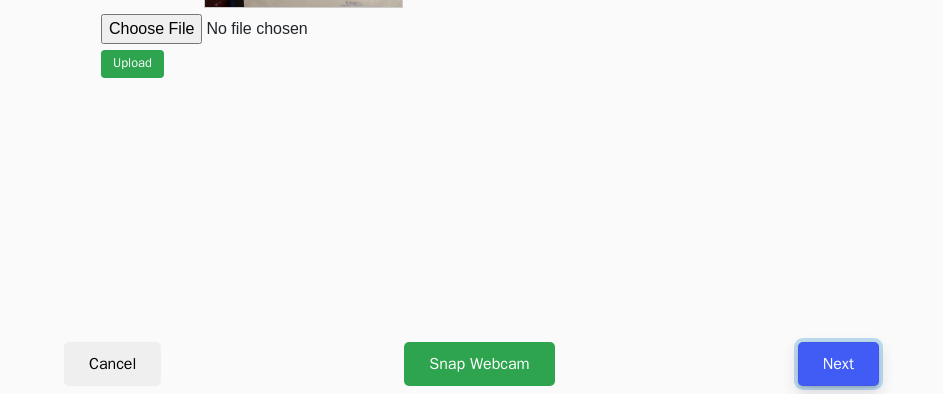 click on "Next" at bounding box center (838, 364) 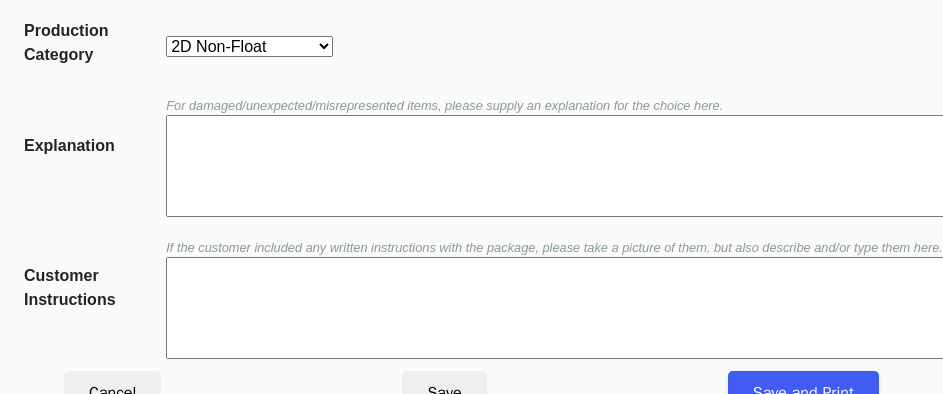 scroll, scrollTop: 452, scrollLeft: 0, axis: vertical 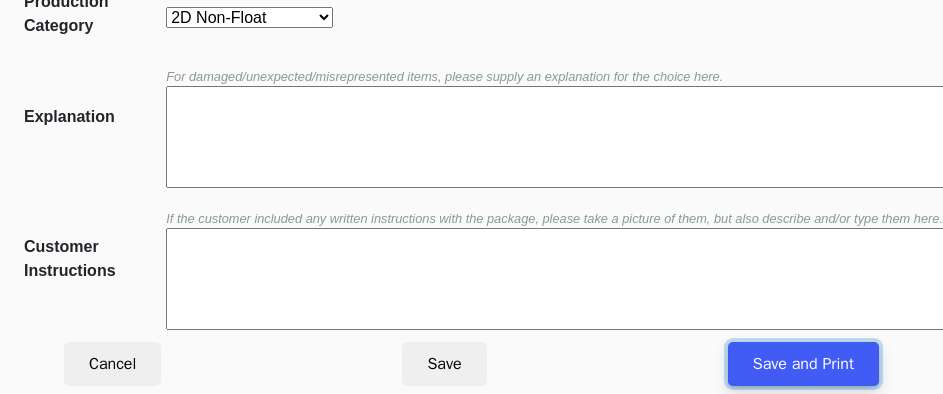 click on "Save and Print" at bounding box center [803, 364] 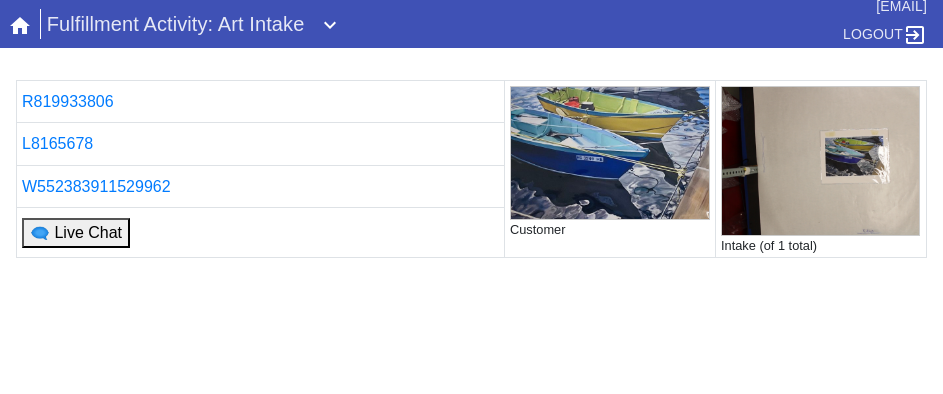 scroll, scrollTop: 0, scrollLeft: 0, axis: both 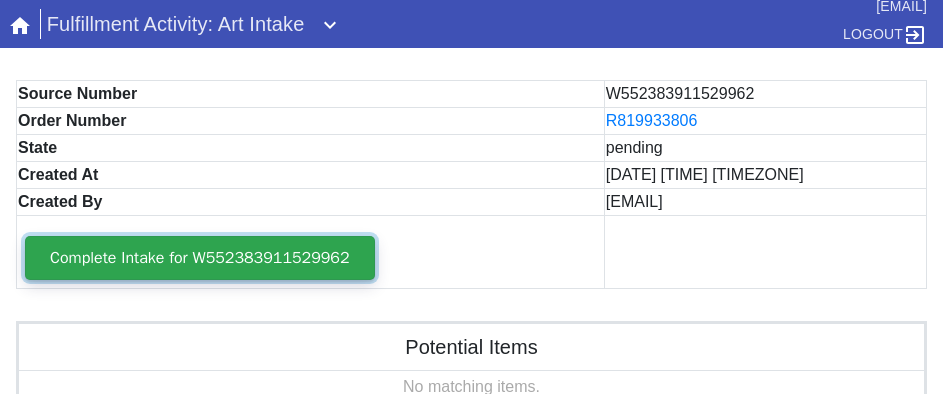 click on "Complete Intake for W552383911529962" at bounding box center [200, 258] 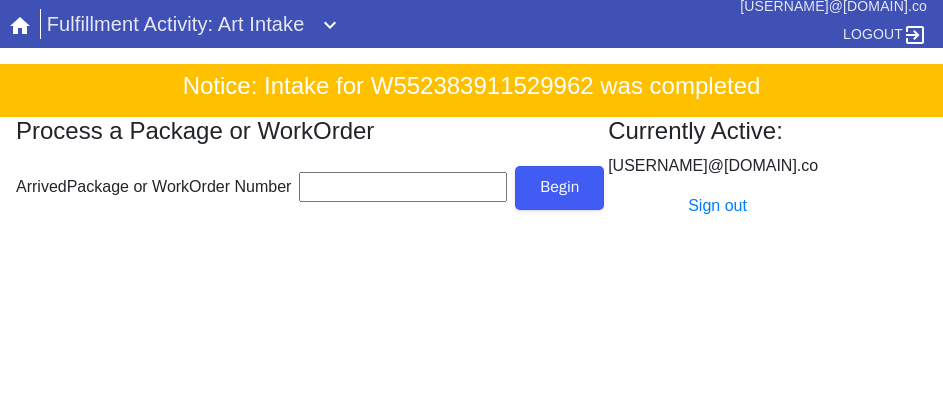 scroll, scrollTop: 0, scrollLeft: 0, axis: both 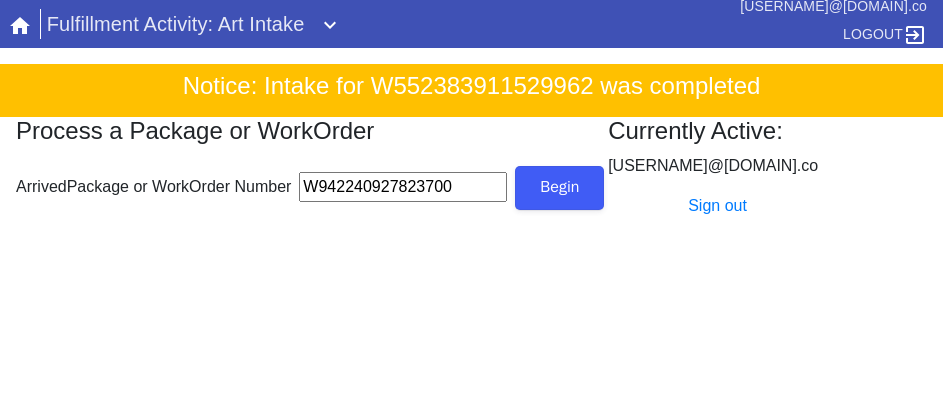 type on "W942240927823700" 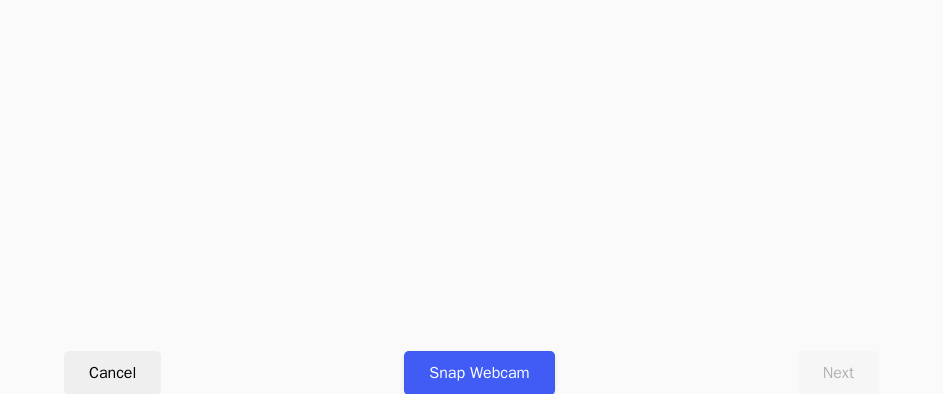 scroll, scrollTop: 912, scrollLeft: 0, axis: vertical 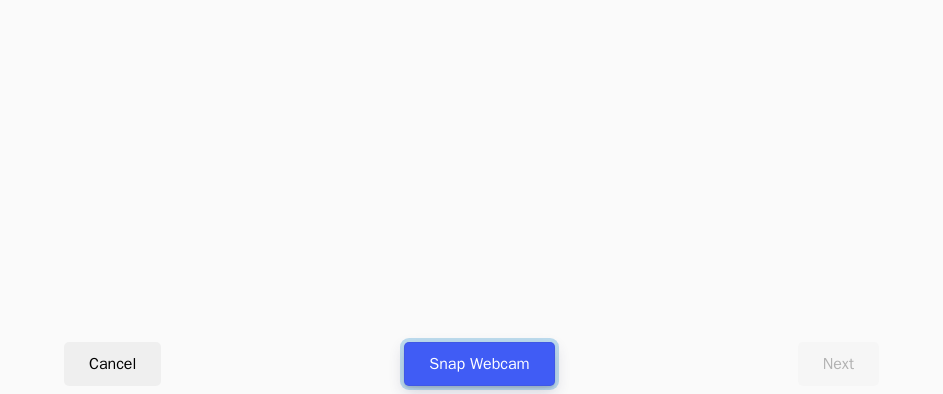 click on "Snap Webcam" at bounding box center (479, 364) 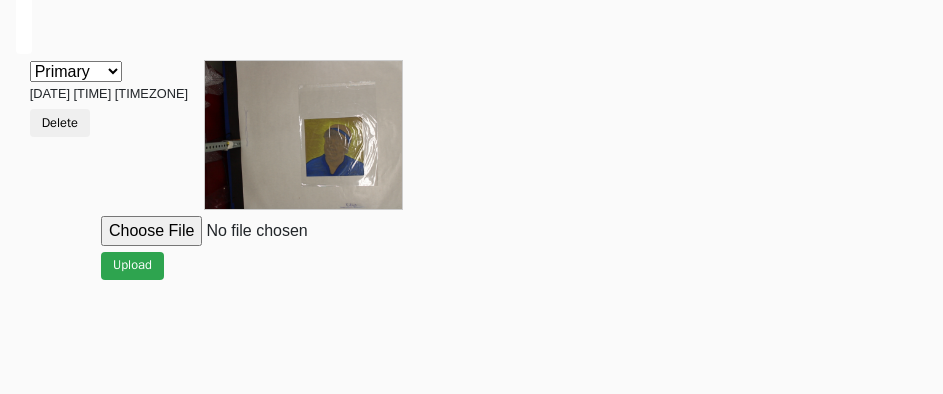 scroll, scrollTop: 900, scrollLeft: 0, axis: vertical 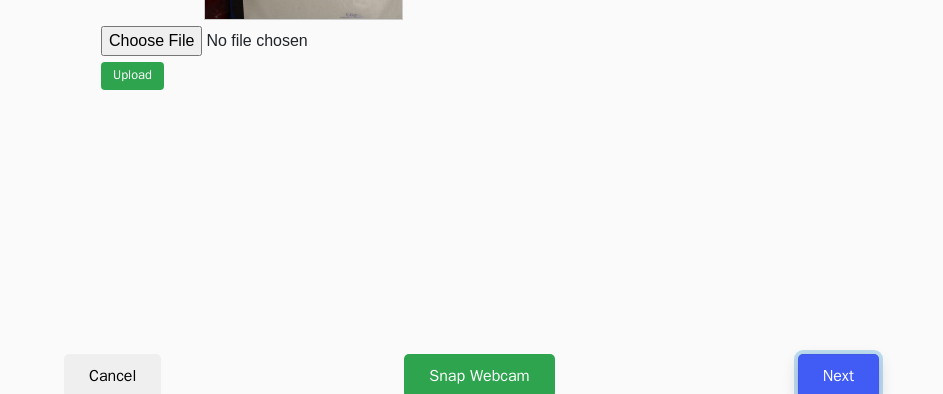 click on "Next" at bounding box center (838, 376) 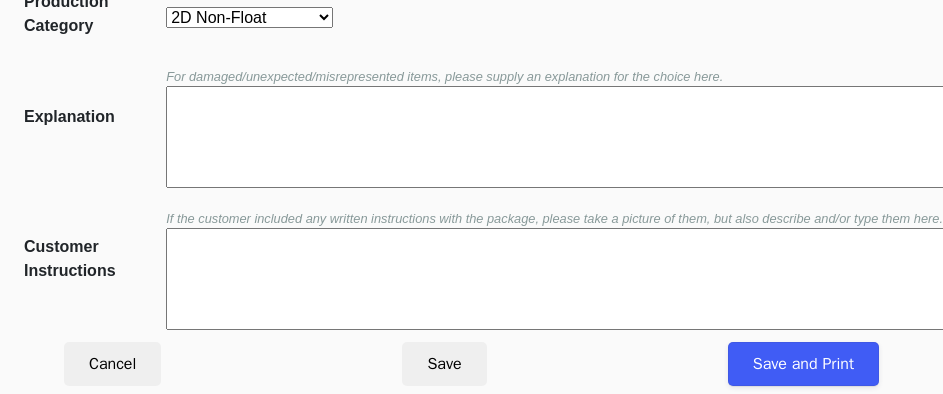 scroll, scrollTop: 452, scrollLeft: 0, axis: vertical 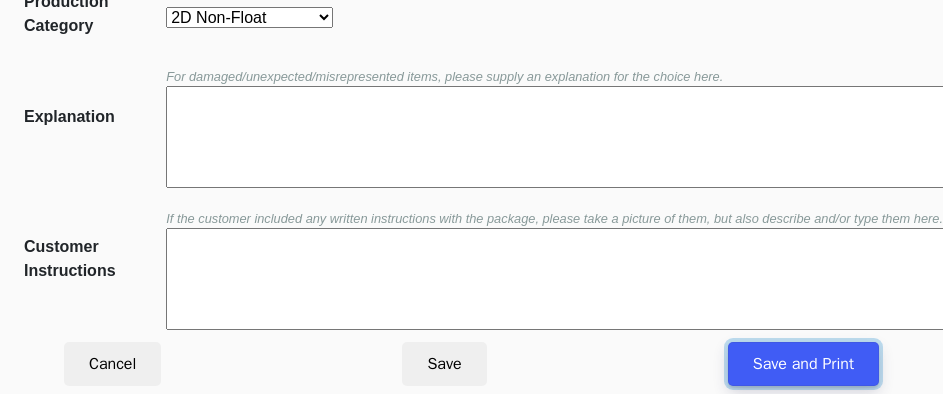 click on "Save and Print" at bounding box center (803, 364) 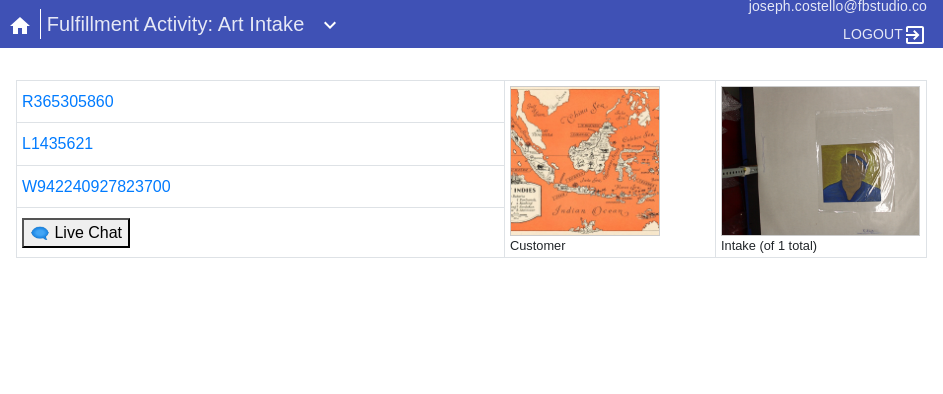 scroll, scrollTop: 0, scrollLeft: 0, axis: both 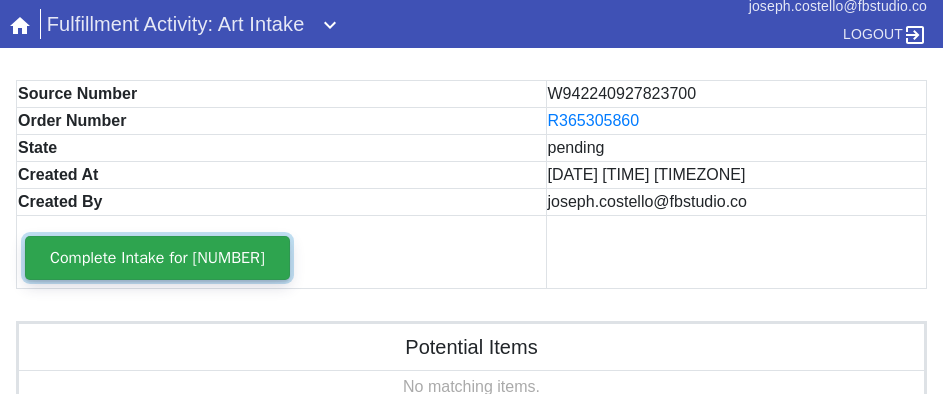 click on "Complete Intake for [NUMBER]" at bounding box center (157, 258) 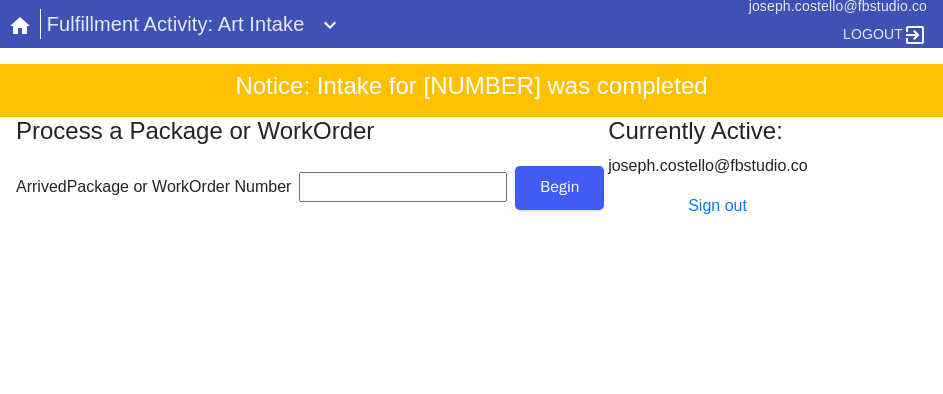 scroll, scrollTop: 0, scrollLeft: 0, axis: both 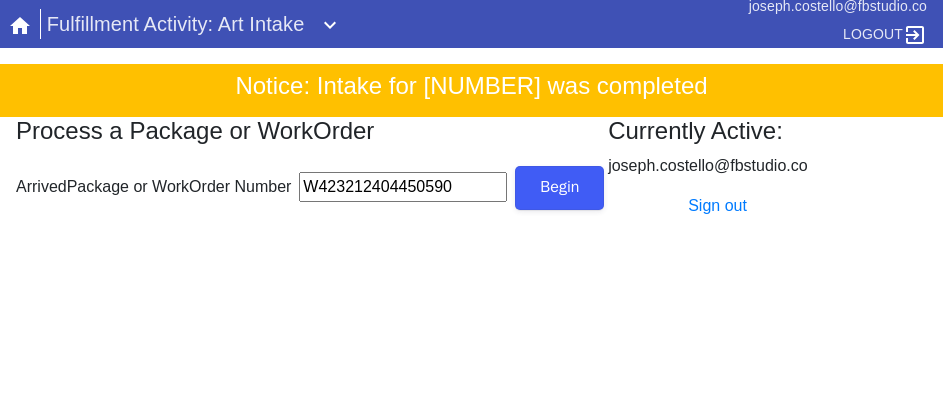 type on "W423212404450590" 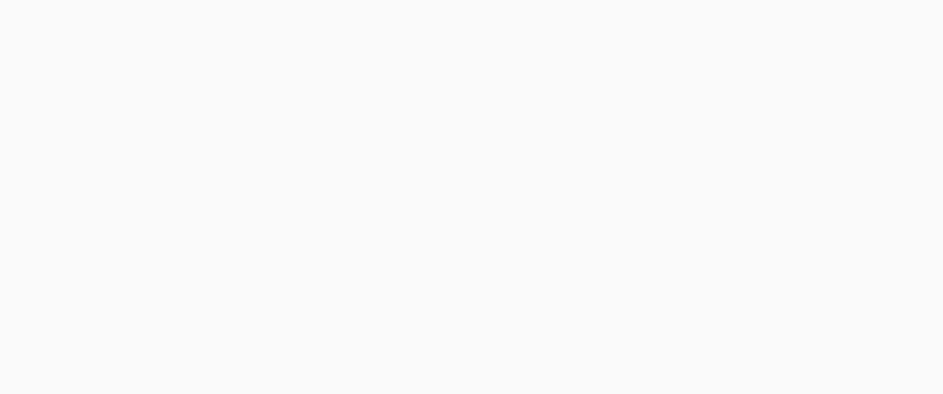 scroll, scrollTop: 912, scrollLeft: 0, axis: vertical 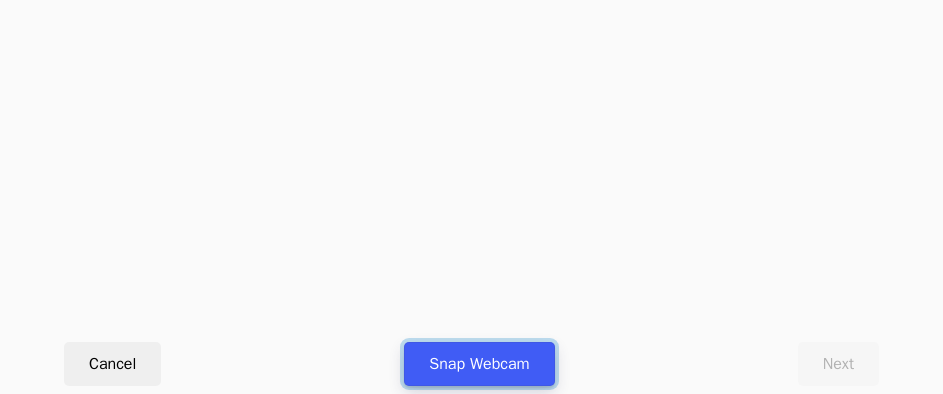 click on "Snap Webcam" at bounding box center (479, 364) 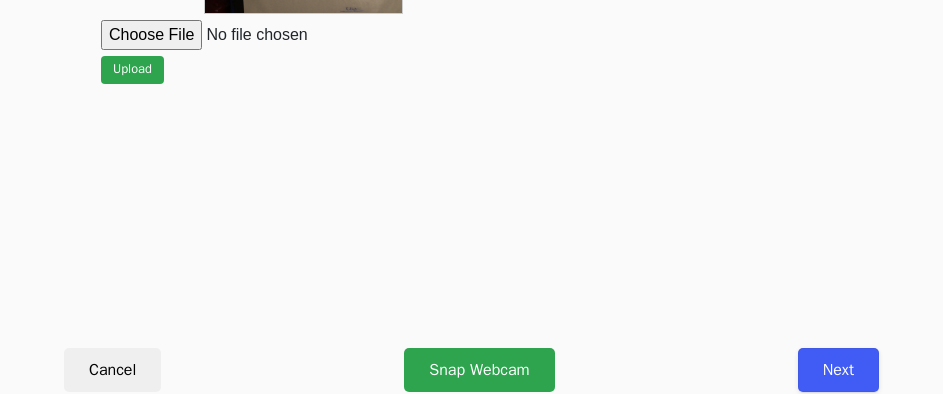scroll, scrollTop: 912, scrollLeft: 0, axis: vertical 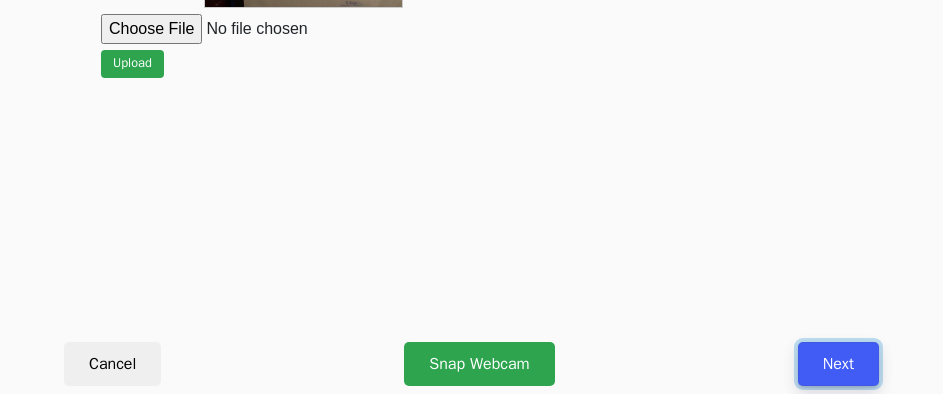 click on "Next" at bounding box center (838, 364) 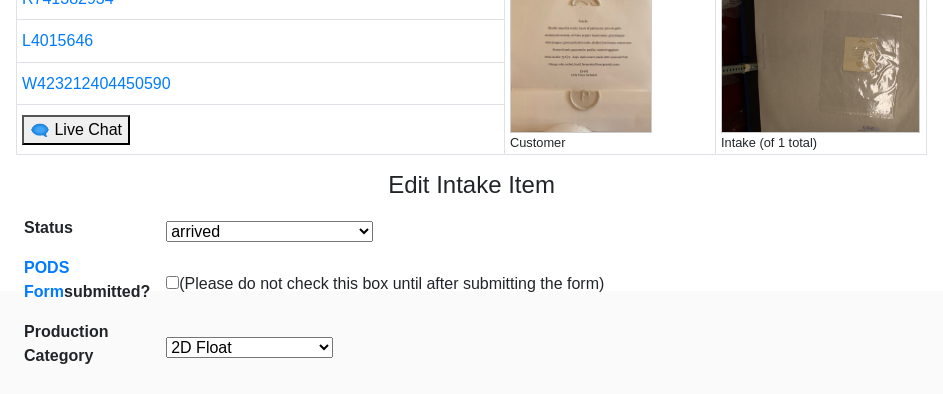 scroll, scrollTop: 300, scrollLeft: 0, axis: vertical 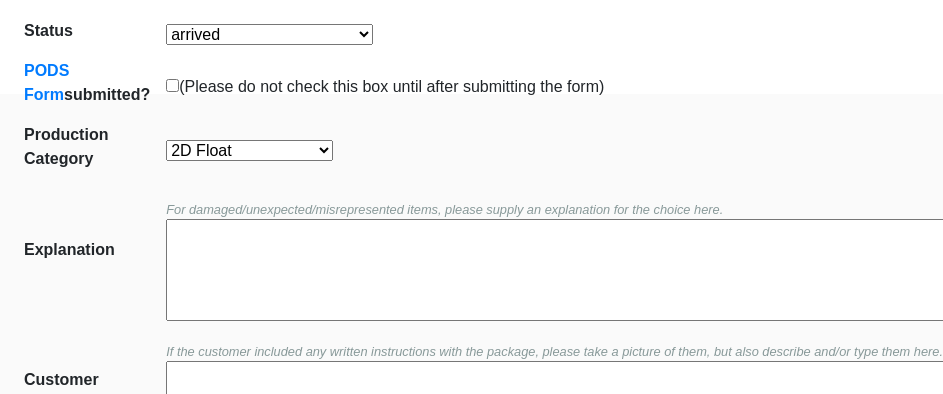 click on "2D Non-Float
Oversize
Textiles and Jerseys
Projects
Canvas
2D Clear Float
2D Float" at bounding box center [249, 150] 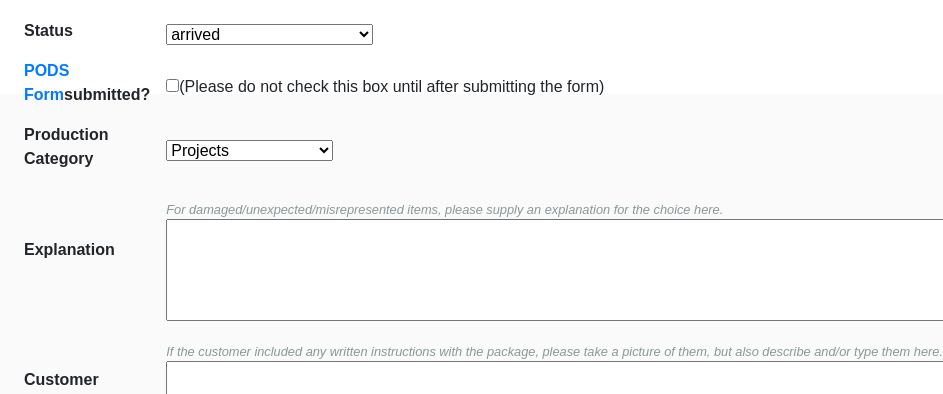 click on "2D Non-Float
Oversize
Textiles and Jerseys
Projects
Canvas
2D Clear Float
2D Float" at bounding box center [249, 150] 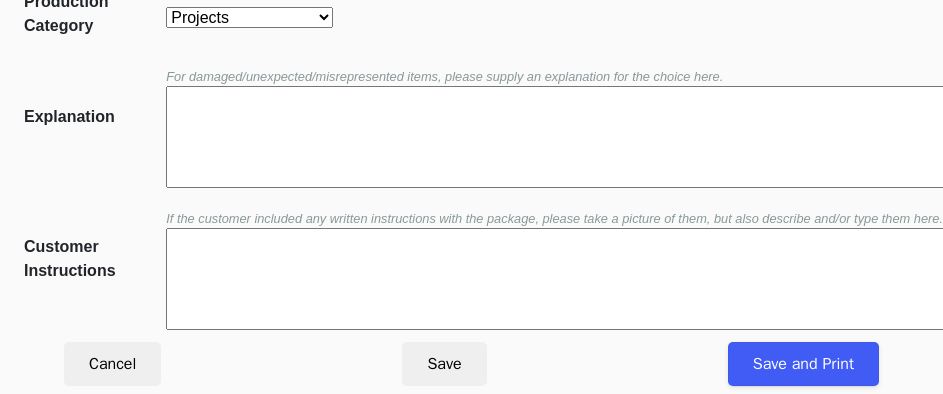 scroll, scrollTop: 452, scrollLeft: 0, axis: vertical 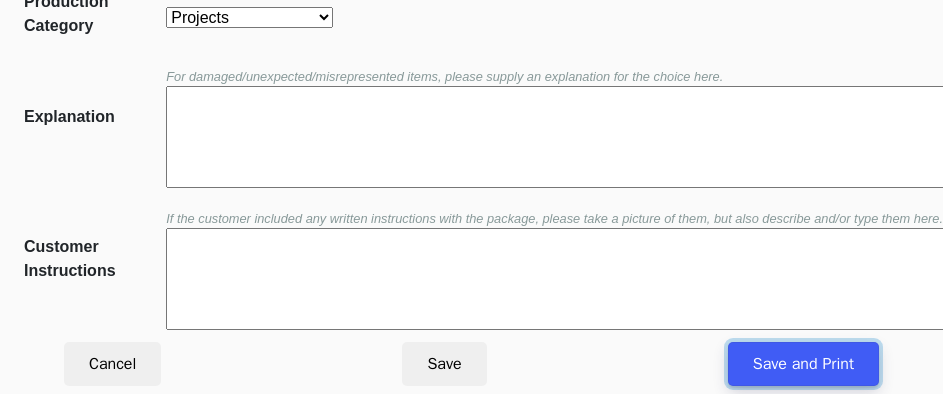 click on "Save and Print" at bounding box center (803, 364) 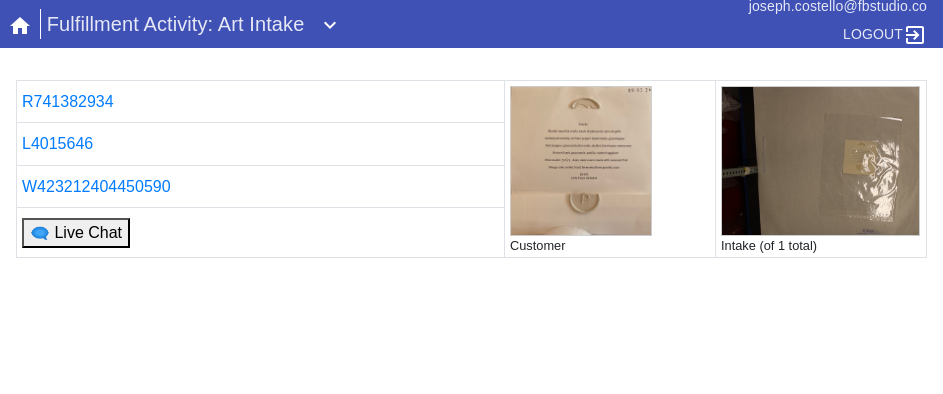 scroll, scrollTop: 0, scrollLeft: 0, axis: both 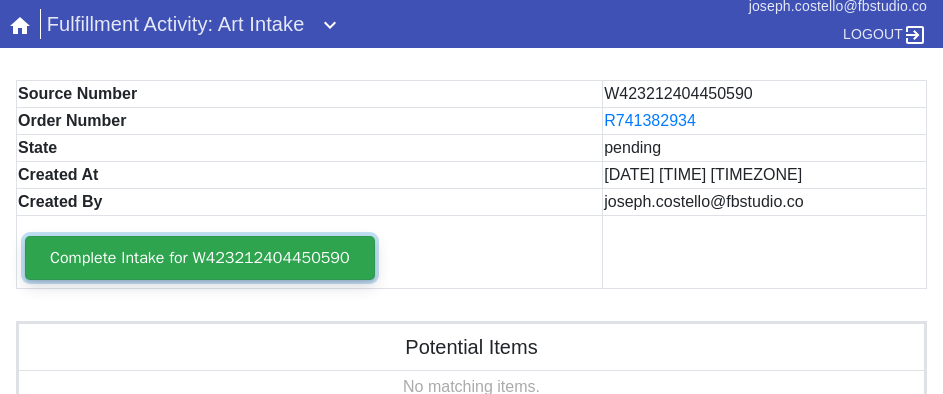 click on "Complete Intake for W423212404450590" at bounding box center [200, 258] 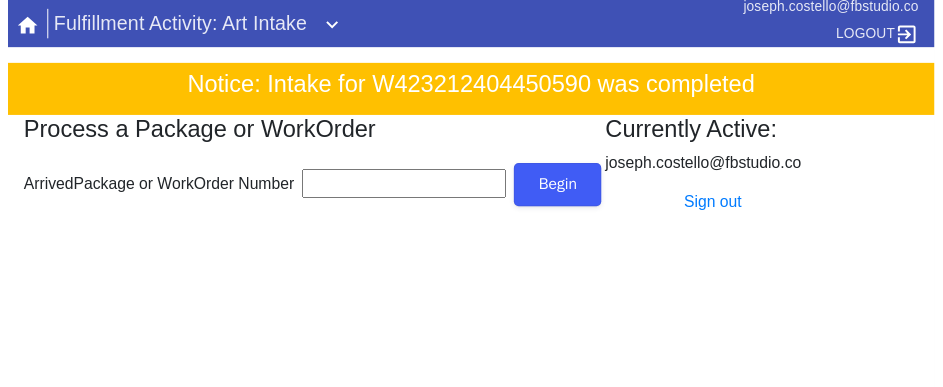 scroll, scrollTop: 0, scrollLeft: 0, axis: both 